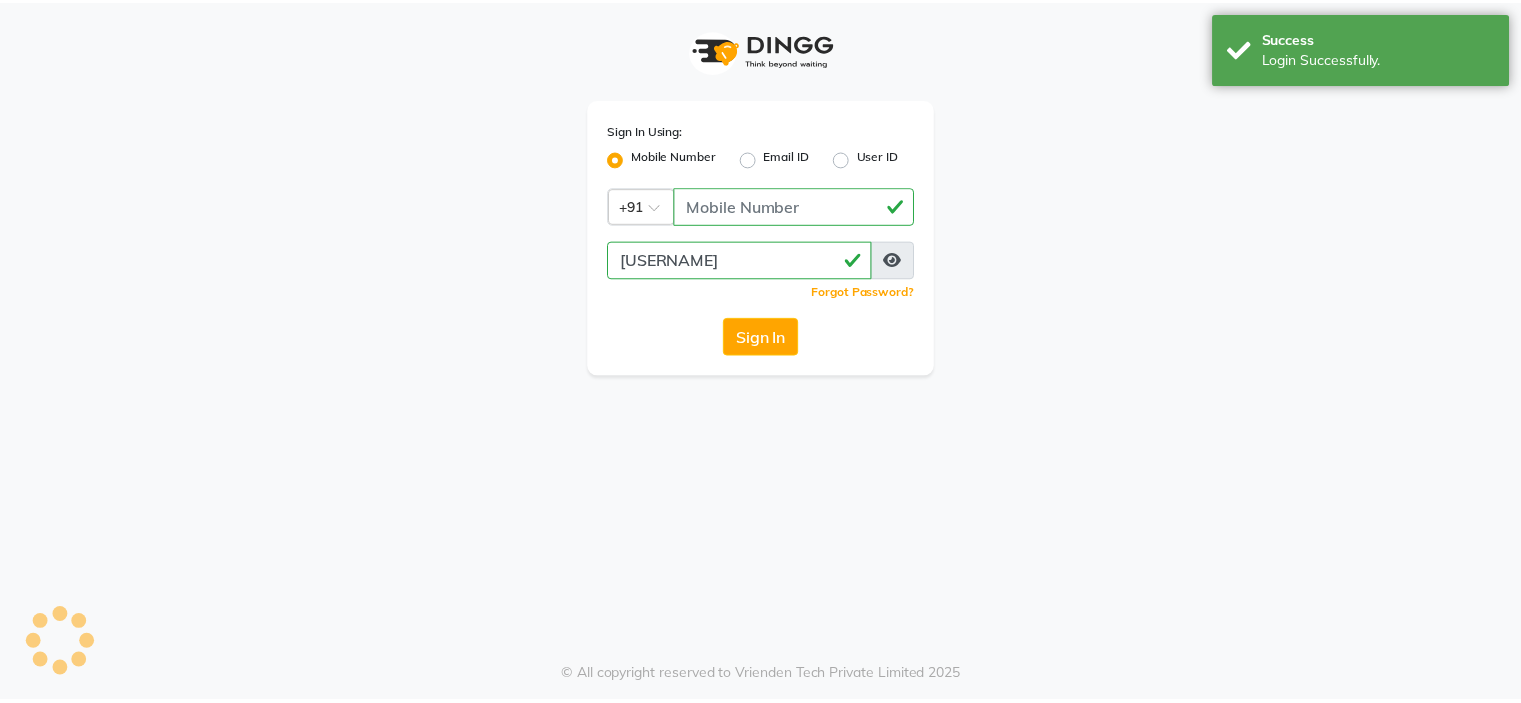 scroll, scrollTop: 0, scrollLeft: 0, axis: both 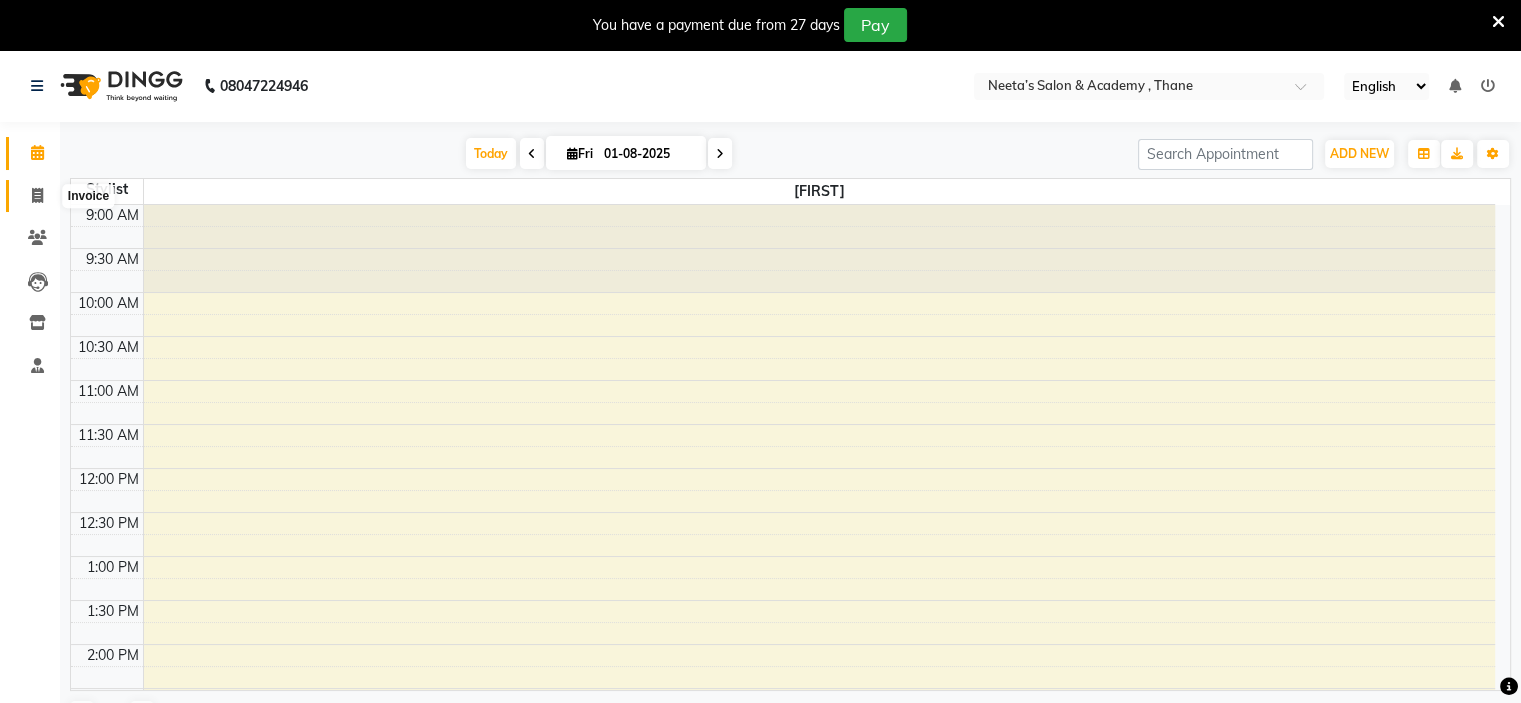 click 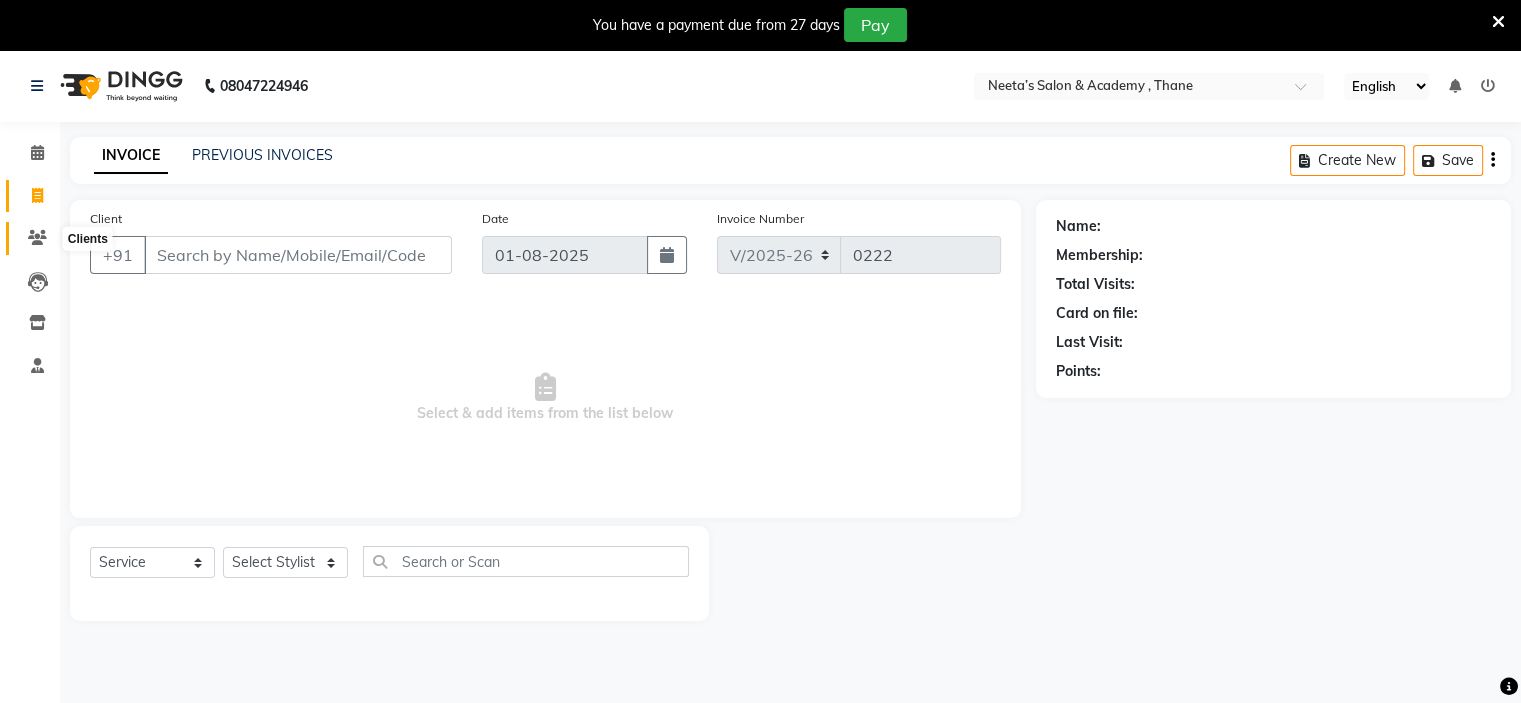 click 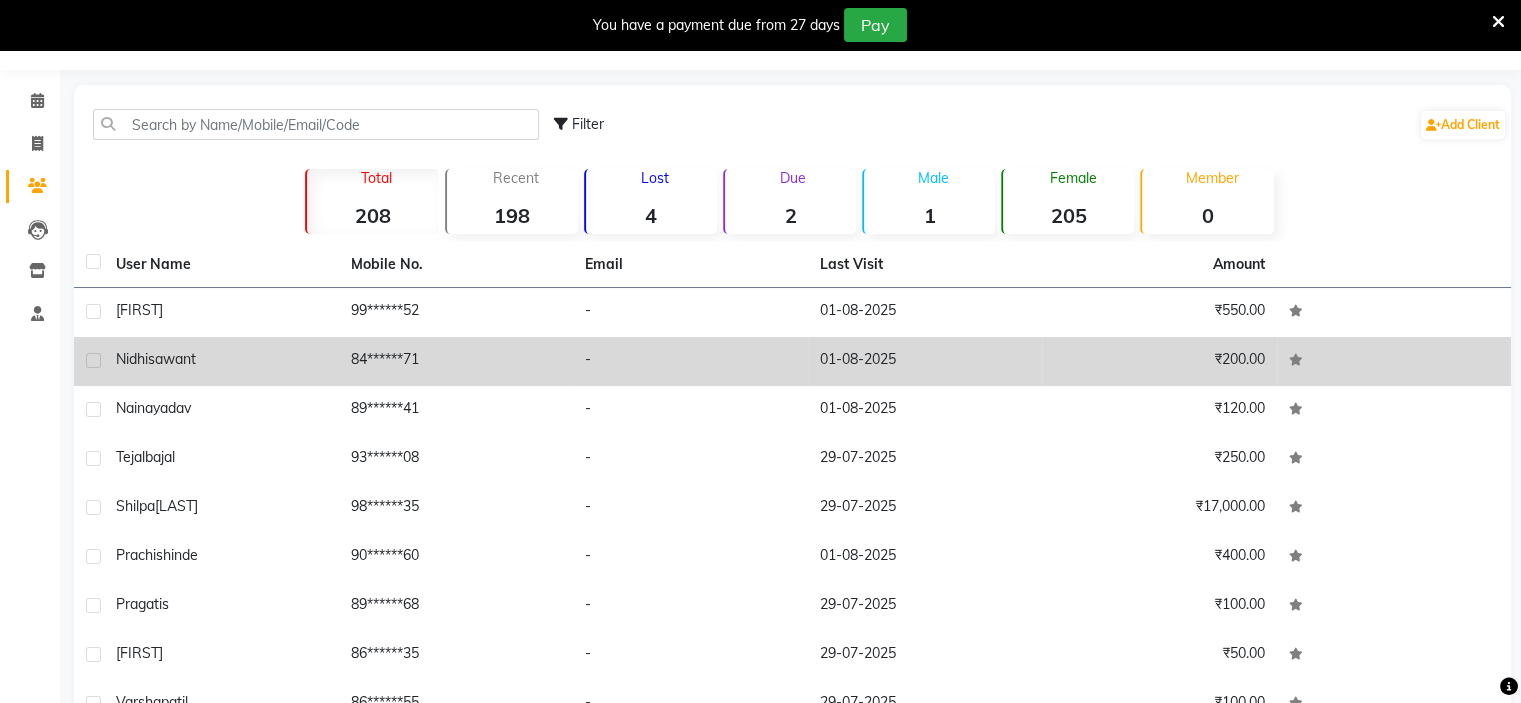 scroll, scrollTop: 54, scrollLeft: 0, axis: vertical 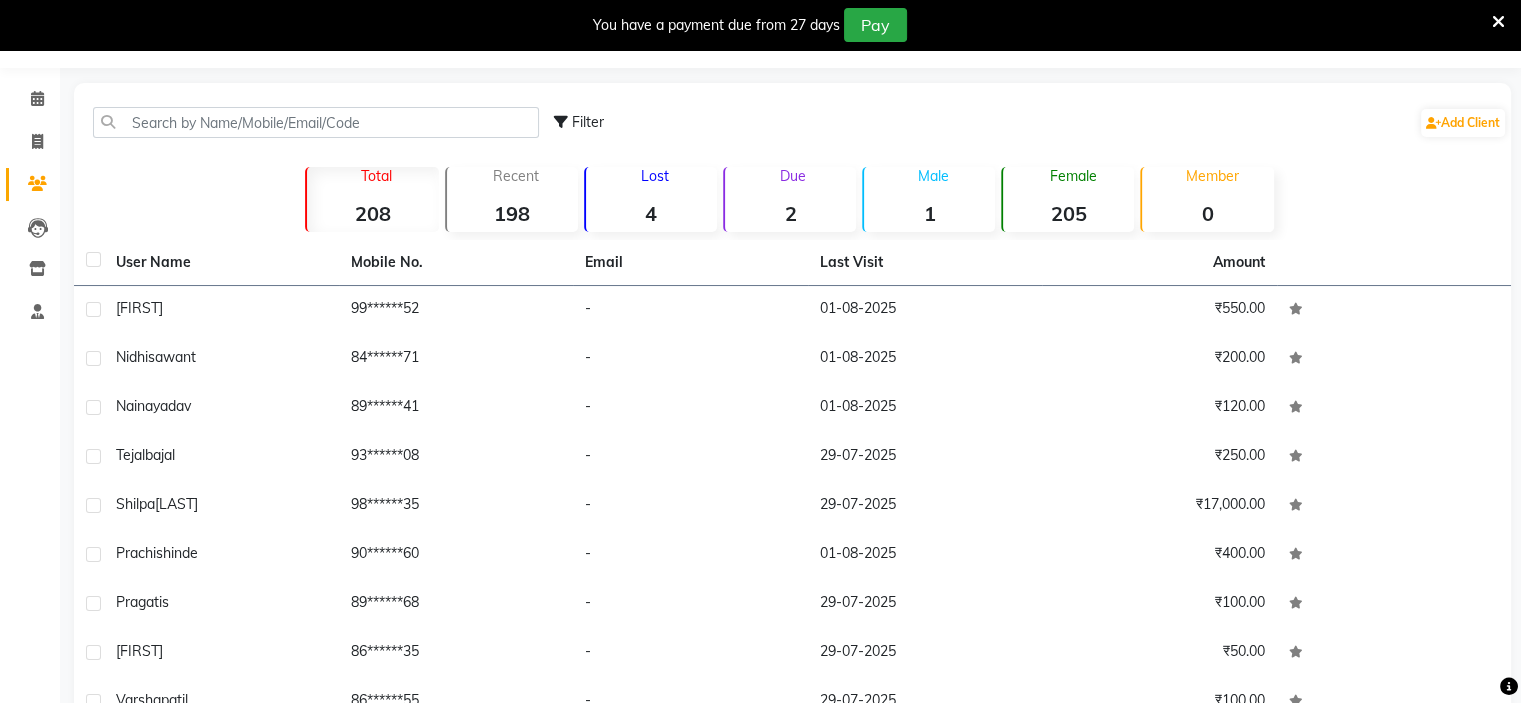 click on "2" 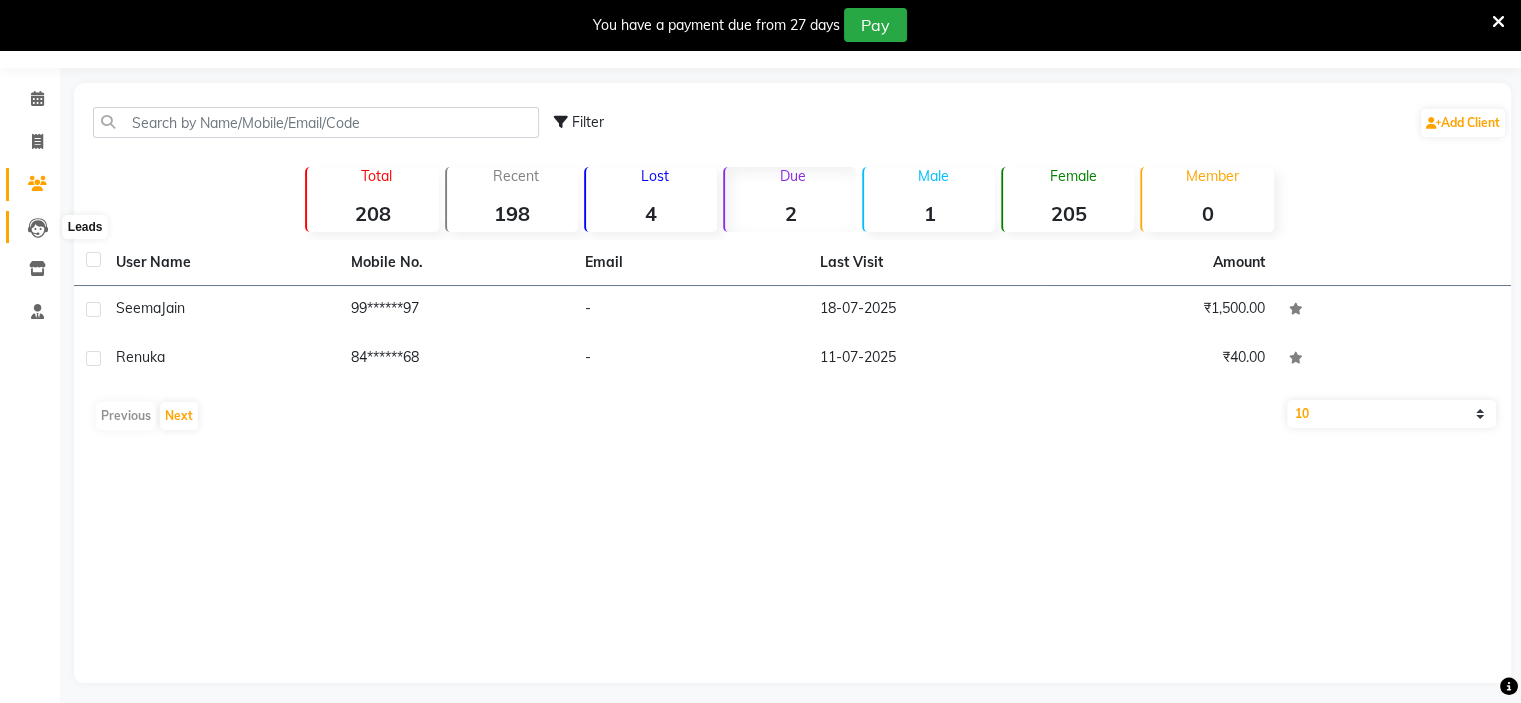 click 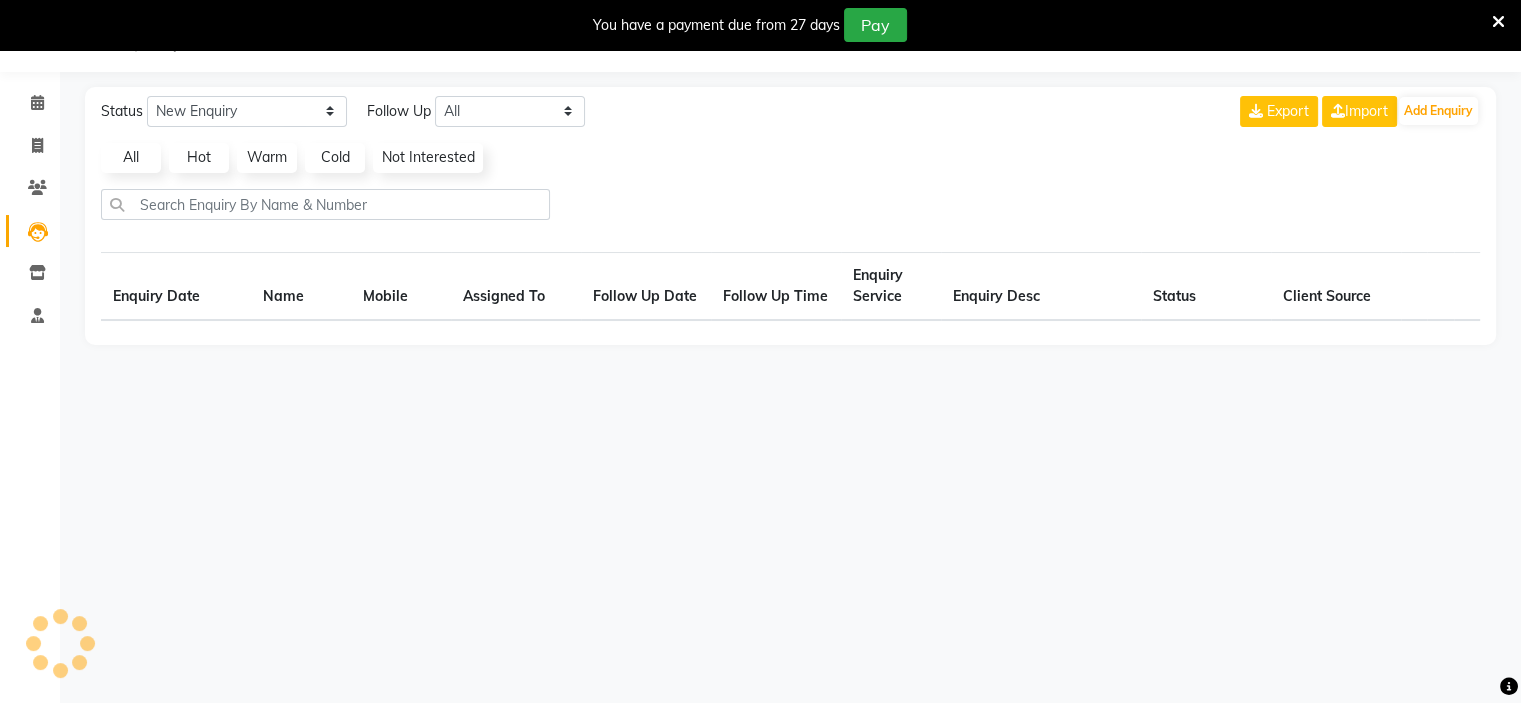 scroll, scrollTop: 50, scrollLeft: 0, axis: vertical 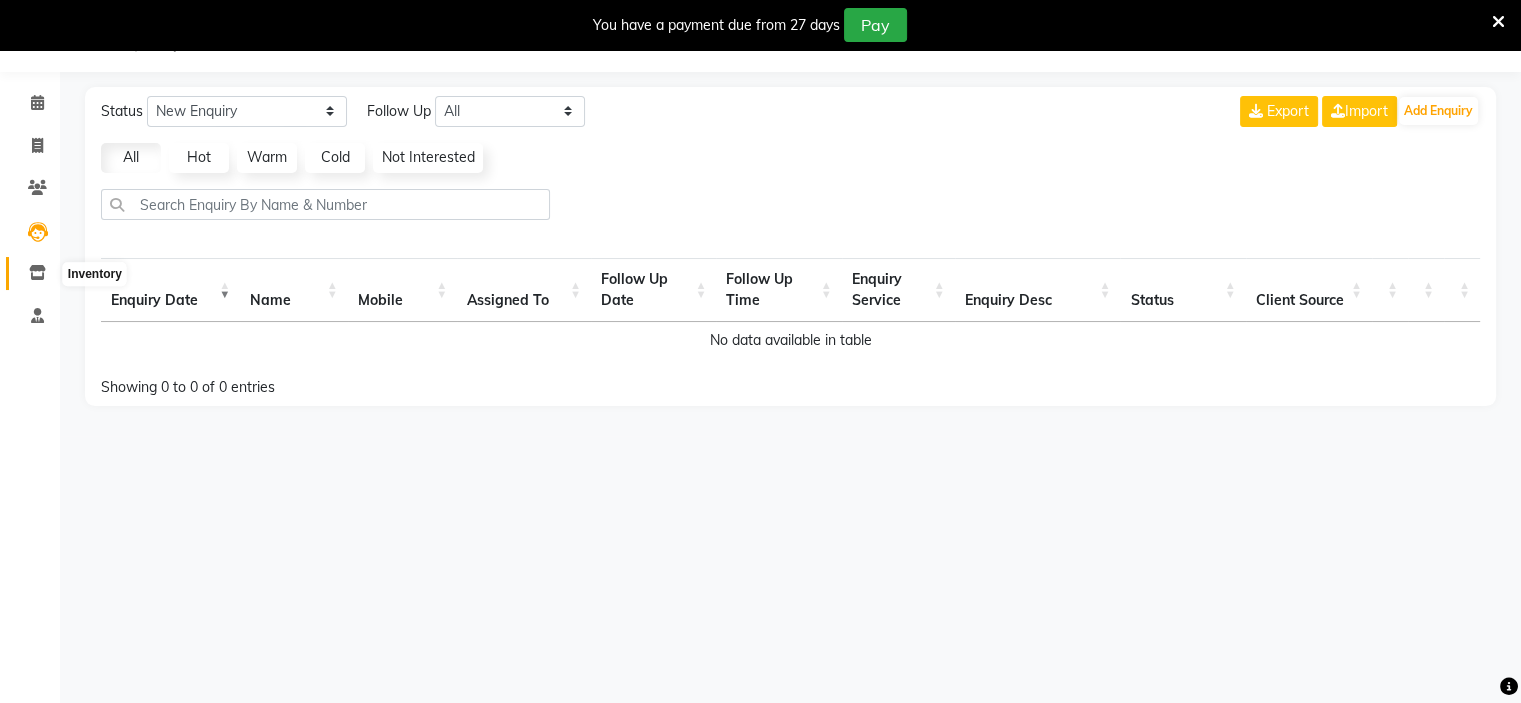 click 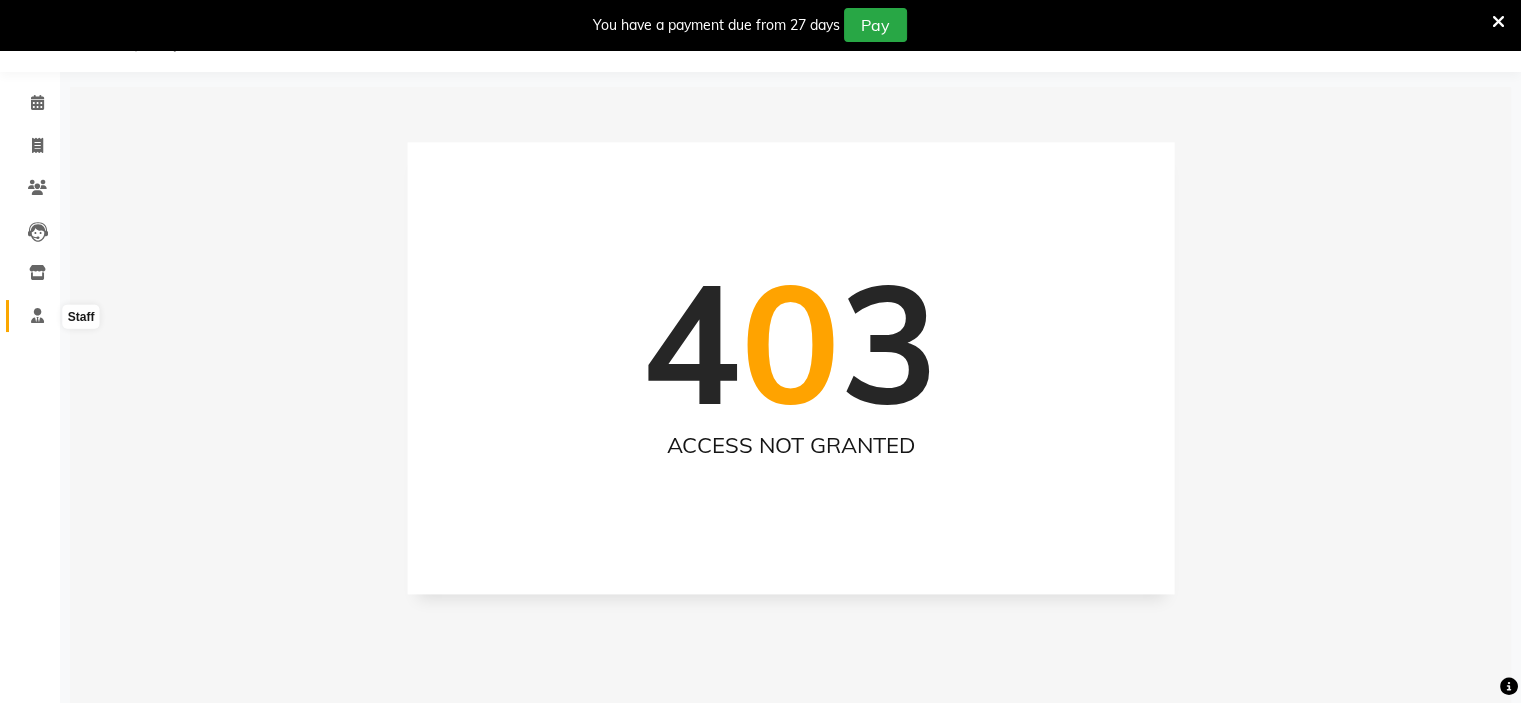 click 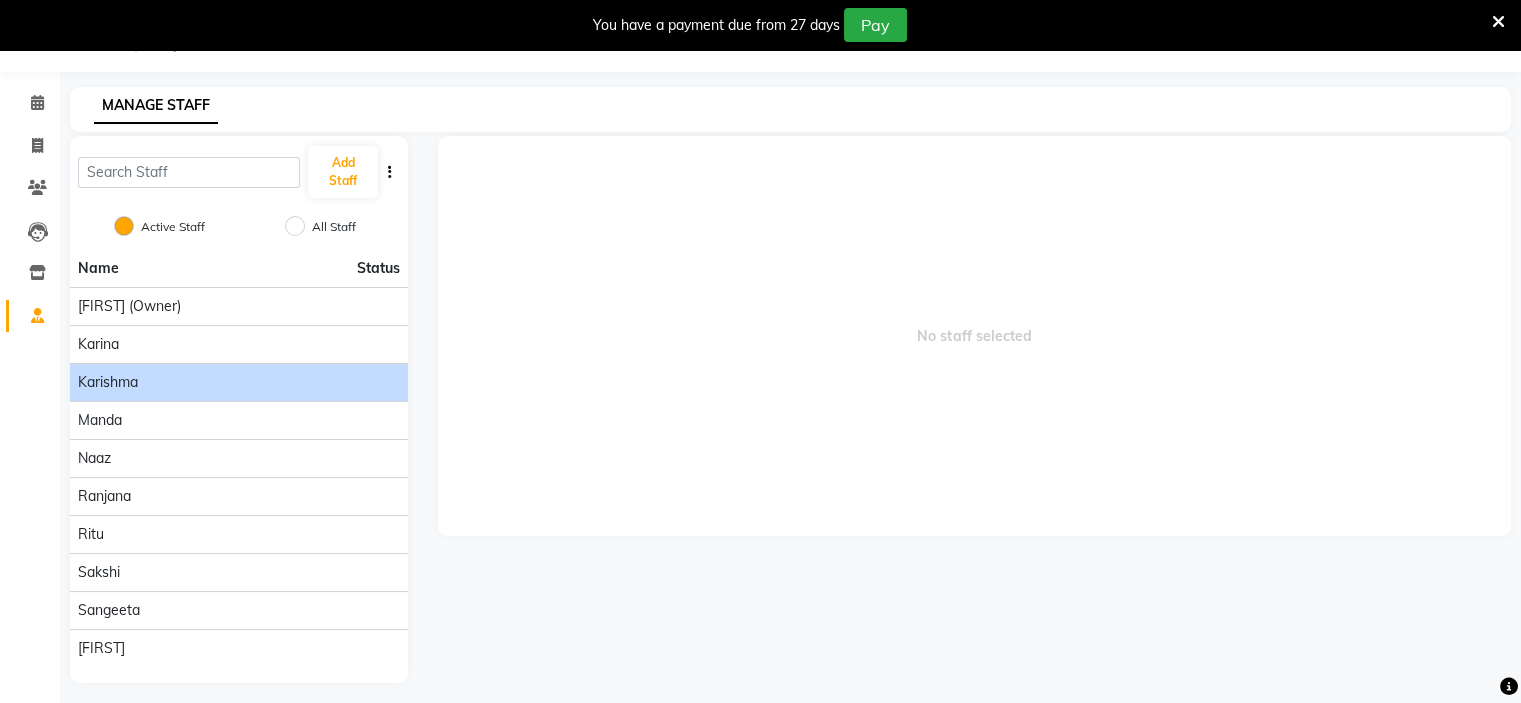 click on "Karishma" 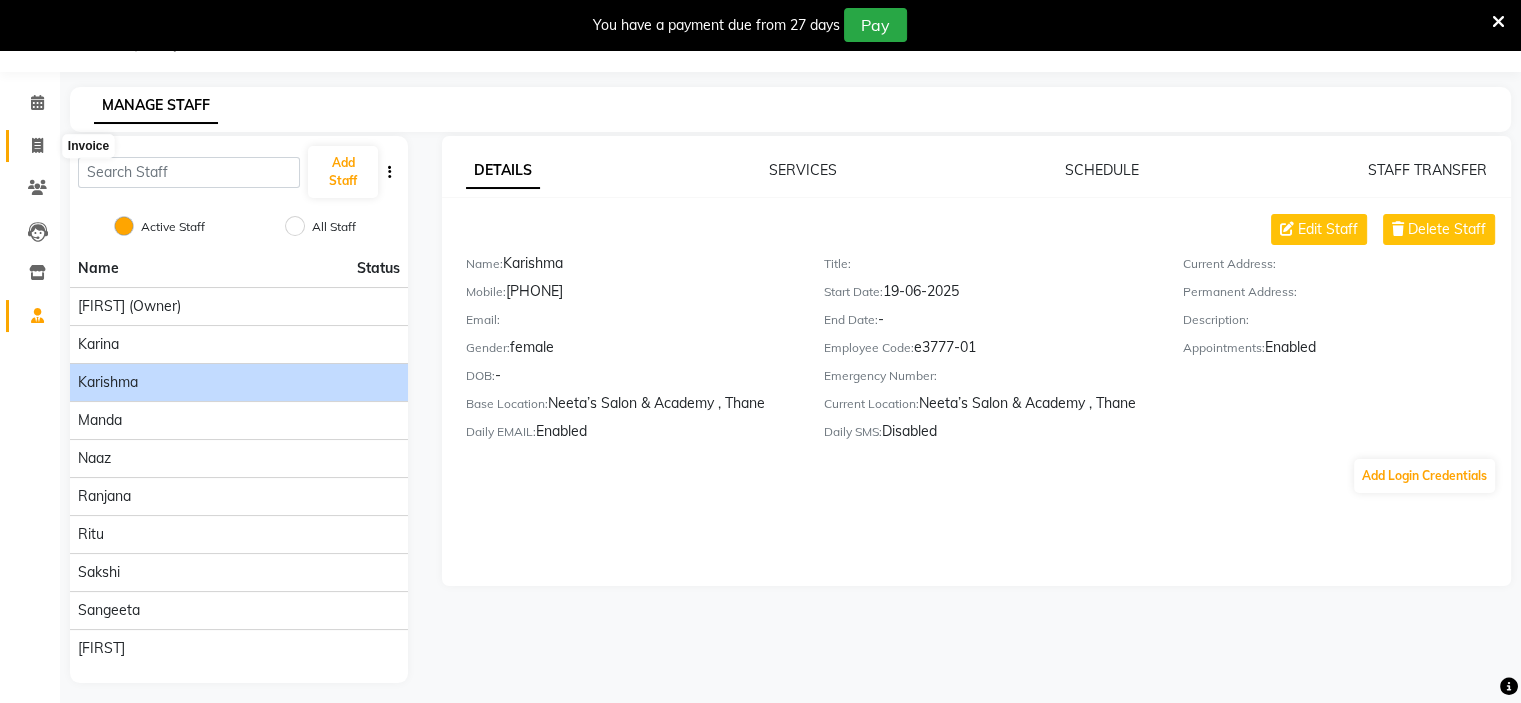 click 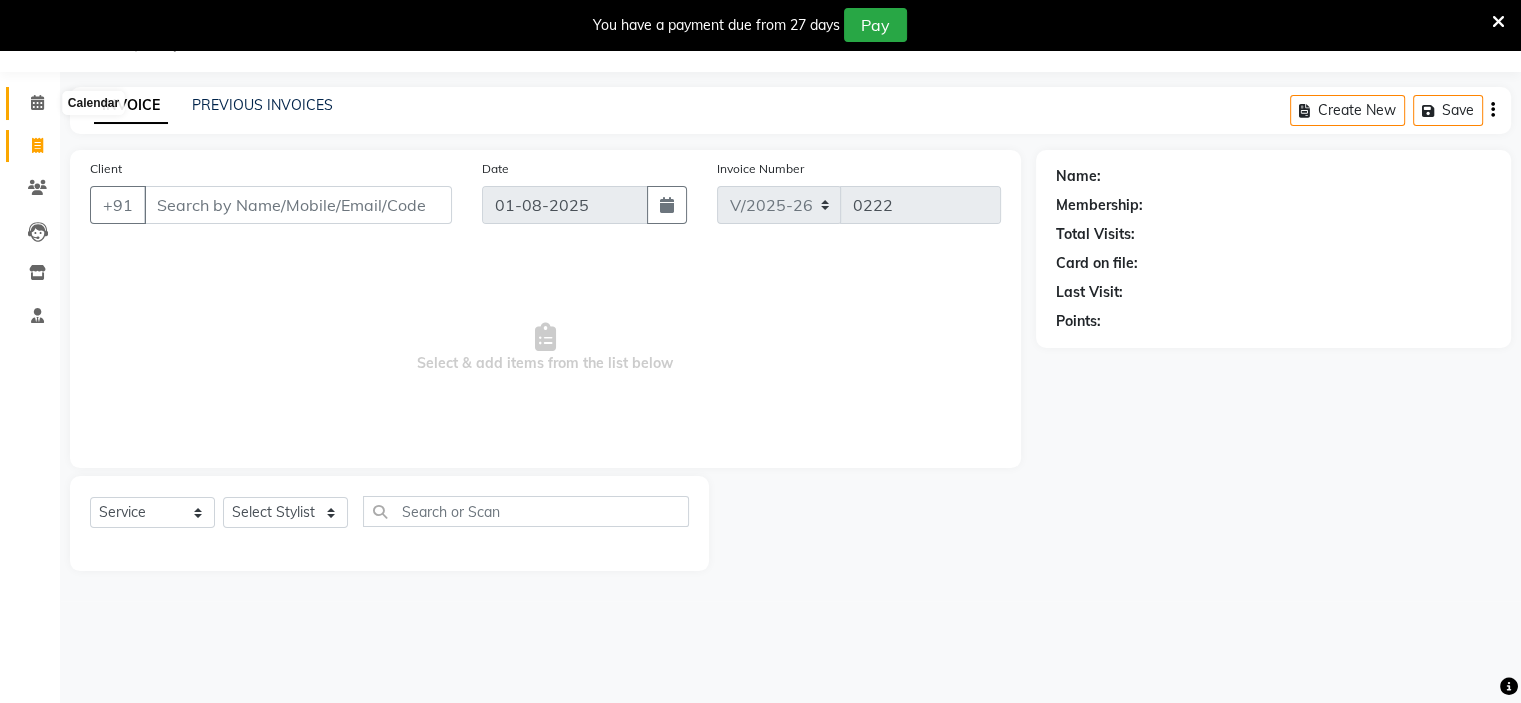 click 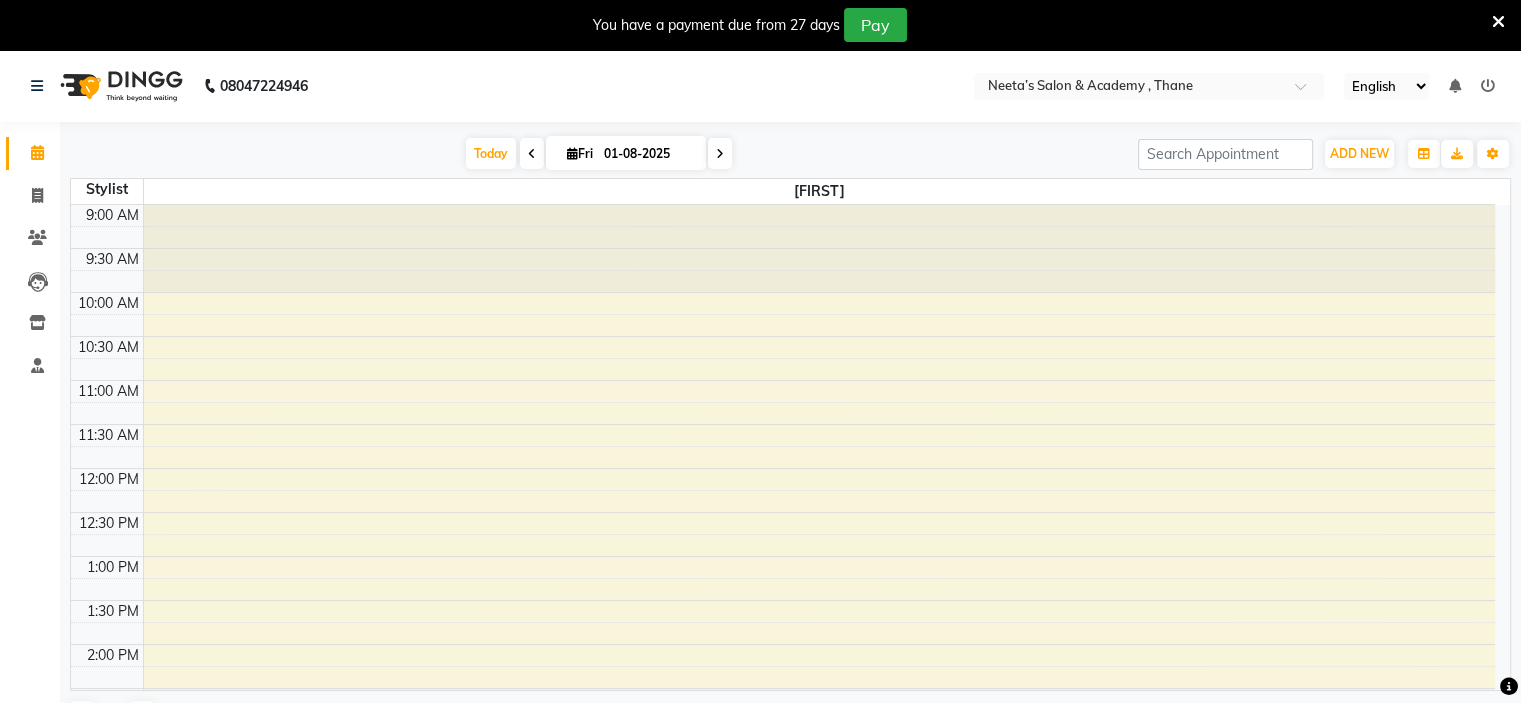 scroll, scrollTop: 4, scrollLeft: 0, axis: vertical 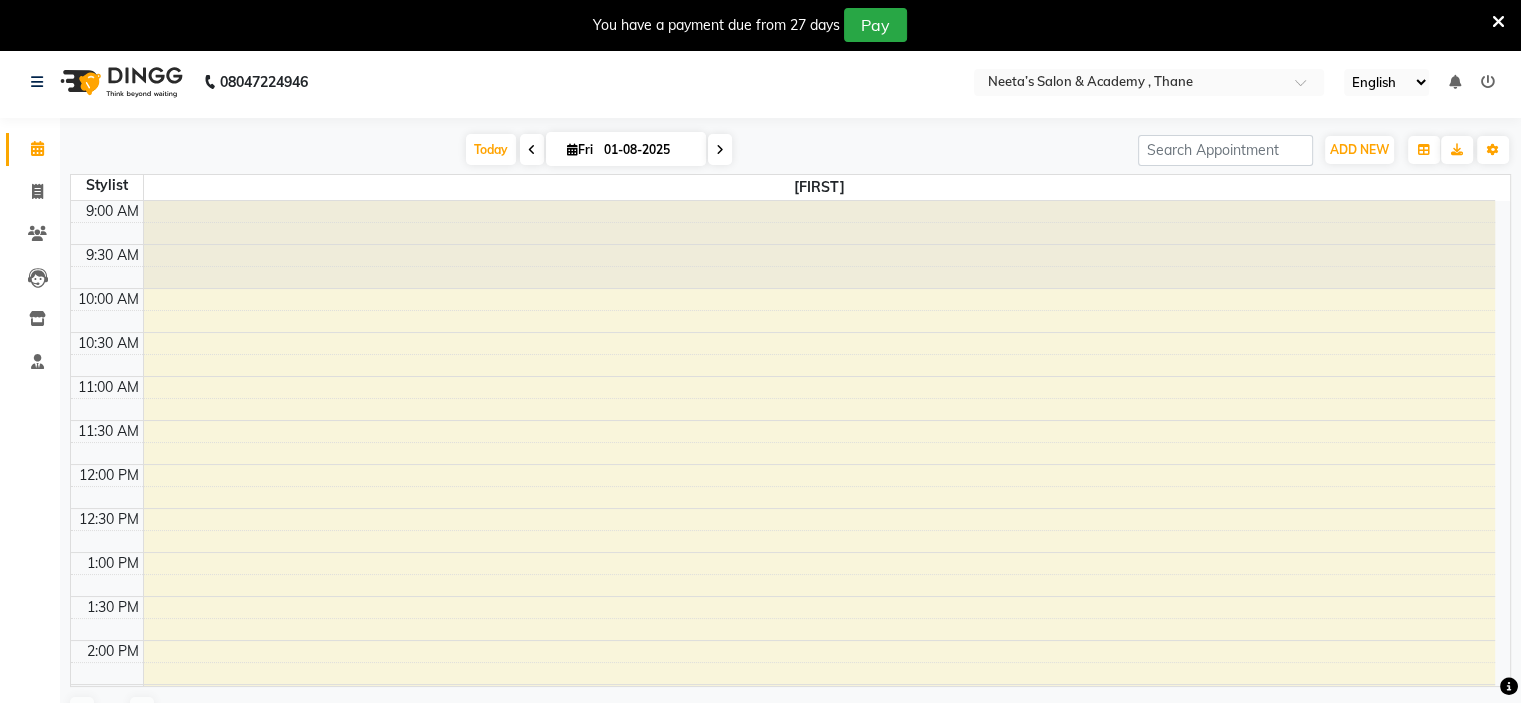 click at bounding box center [1488, 82] 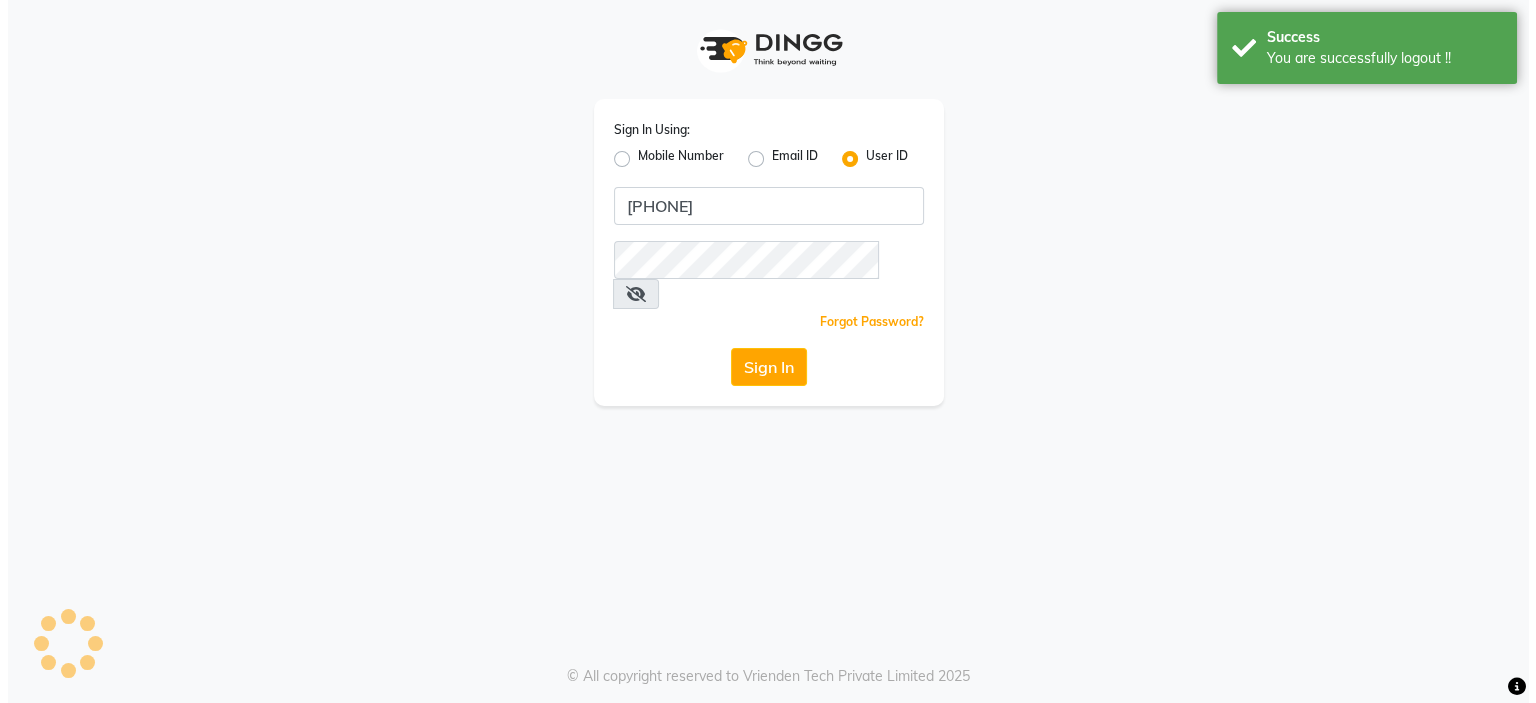 scroll, scrollTop: 0, scrollLeft: 0, axis: both 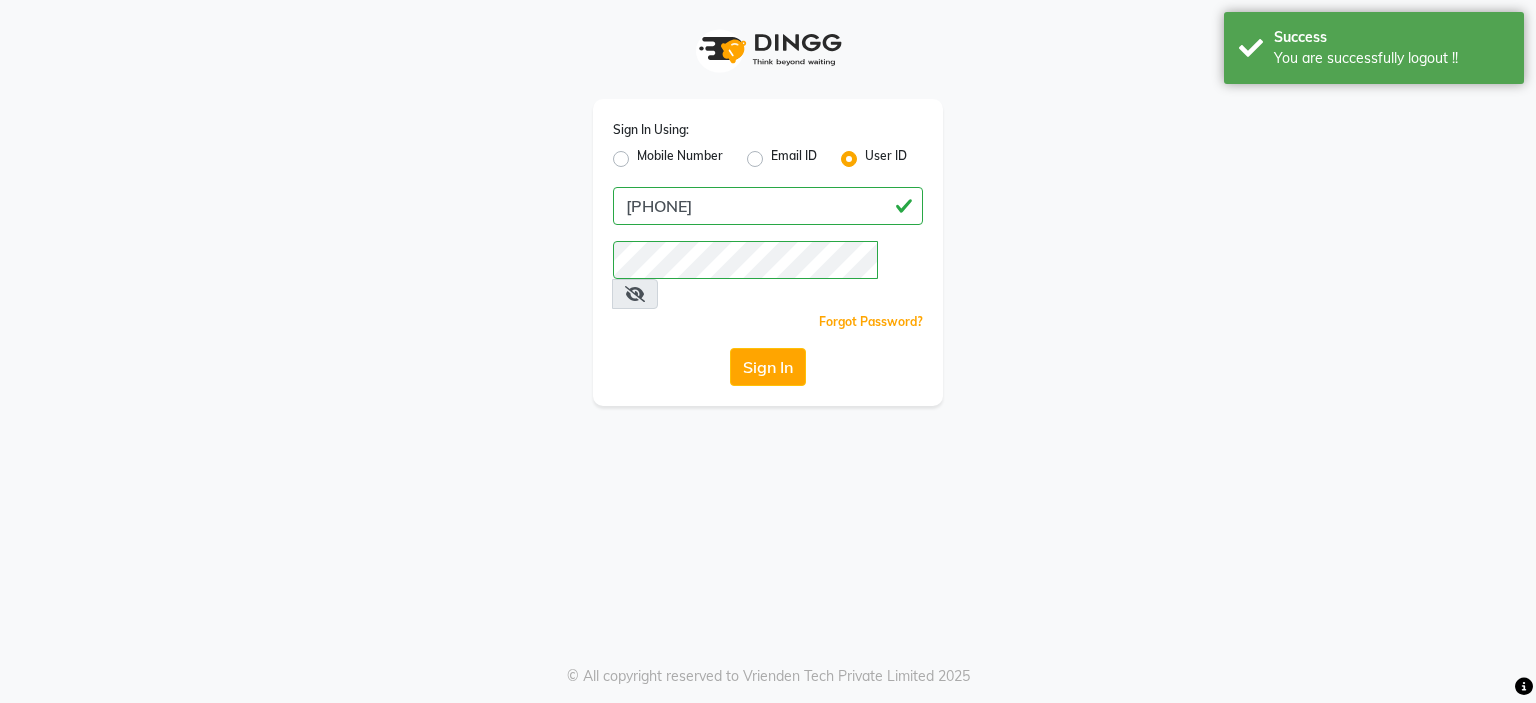 click on "Sign In Using: Mobile Number Email ID User ID [PHONE]  Remember me Forgot Password?  Sign In" 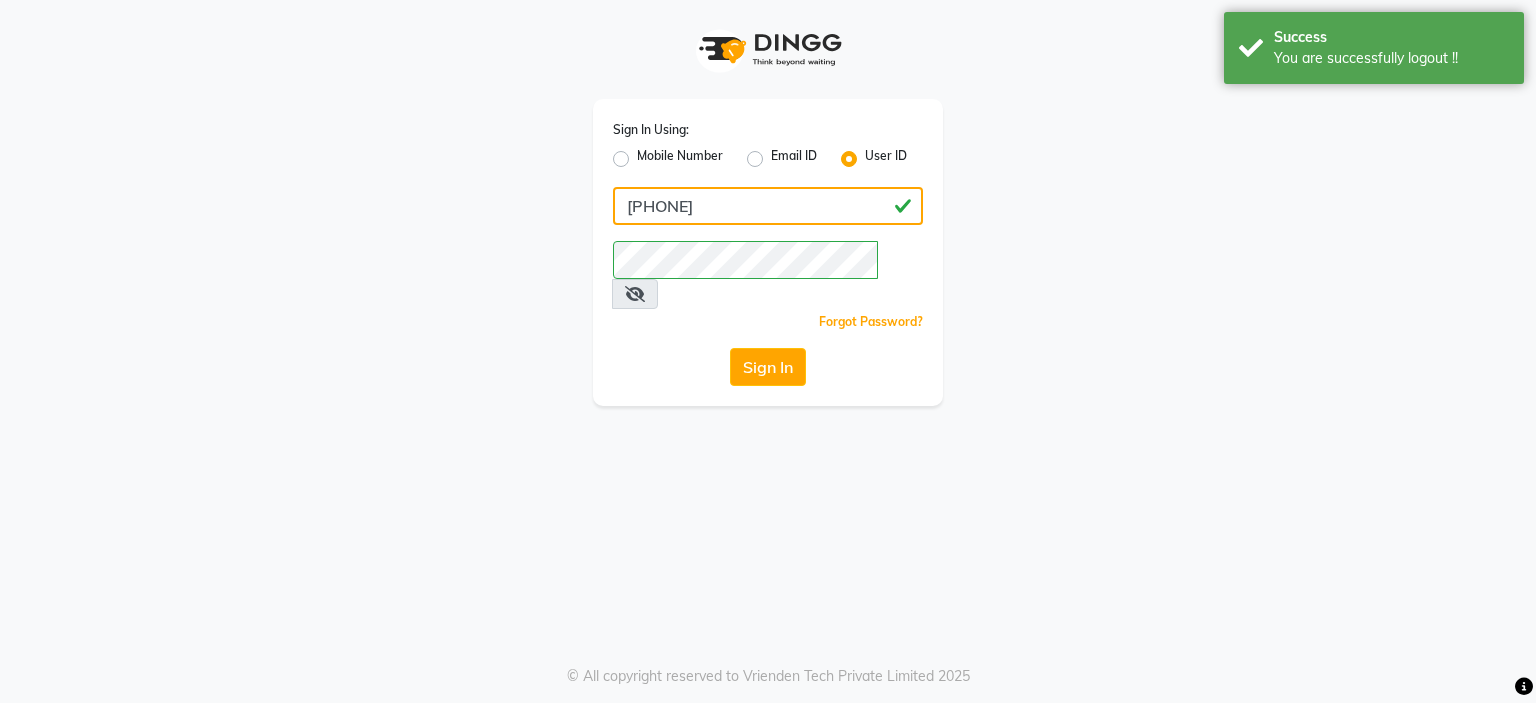 click on "[PHONE]" 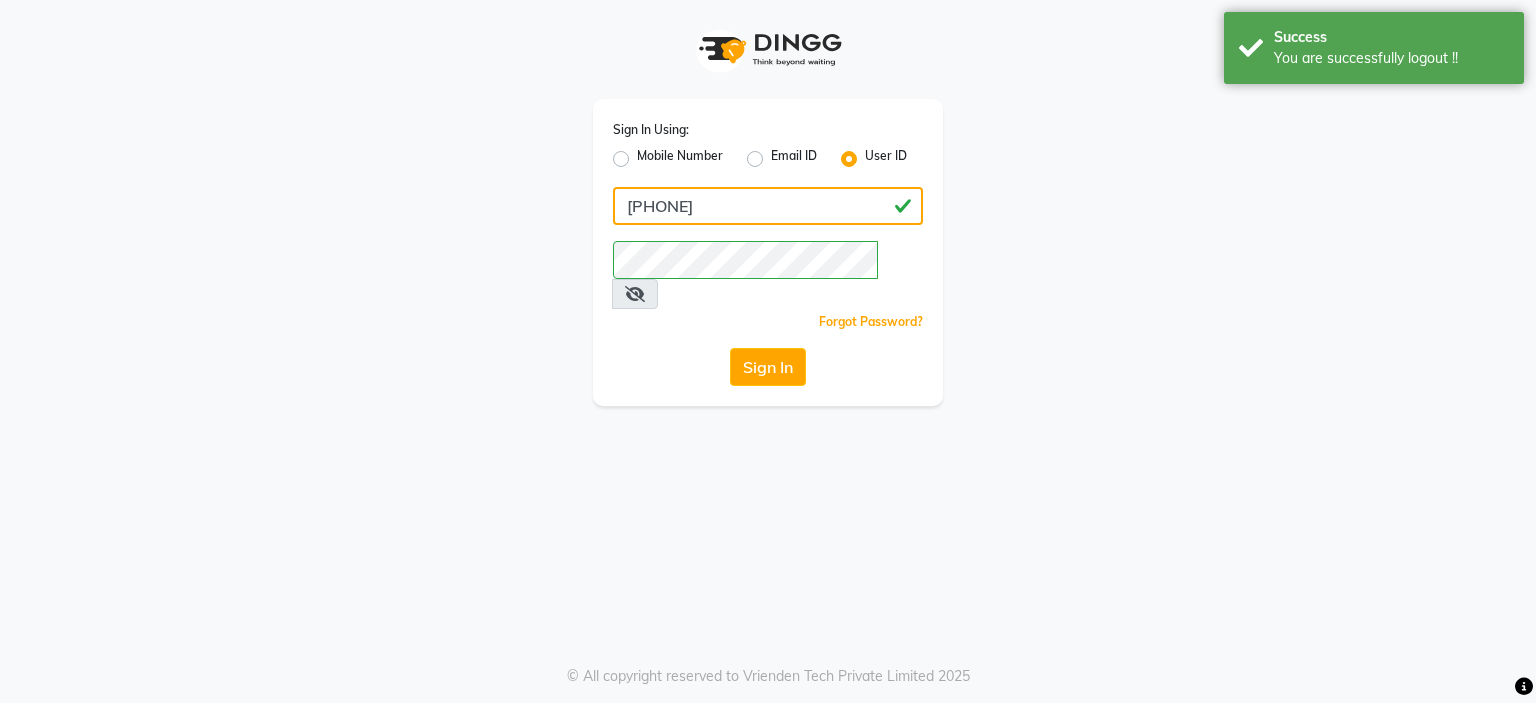 type on "[EMAIL]" 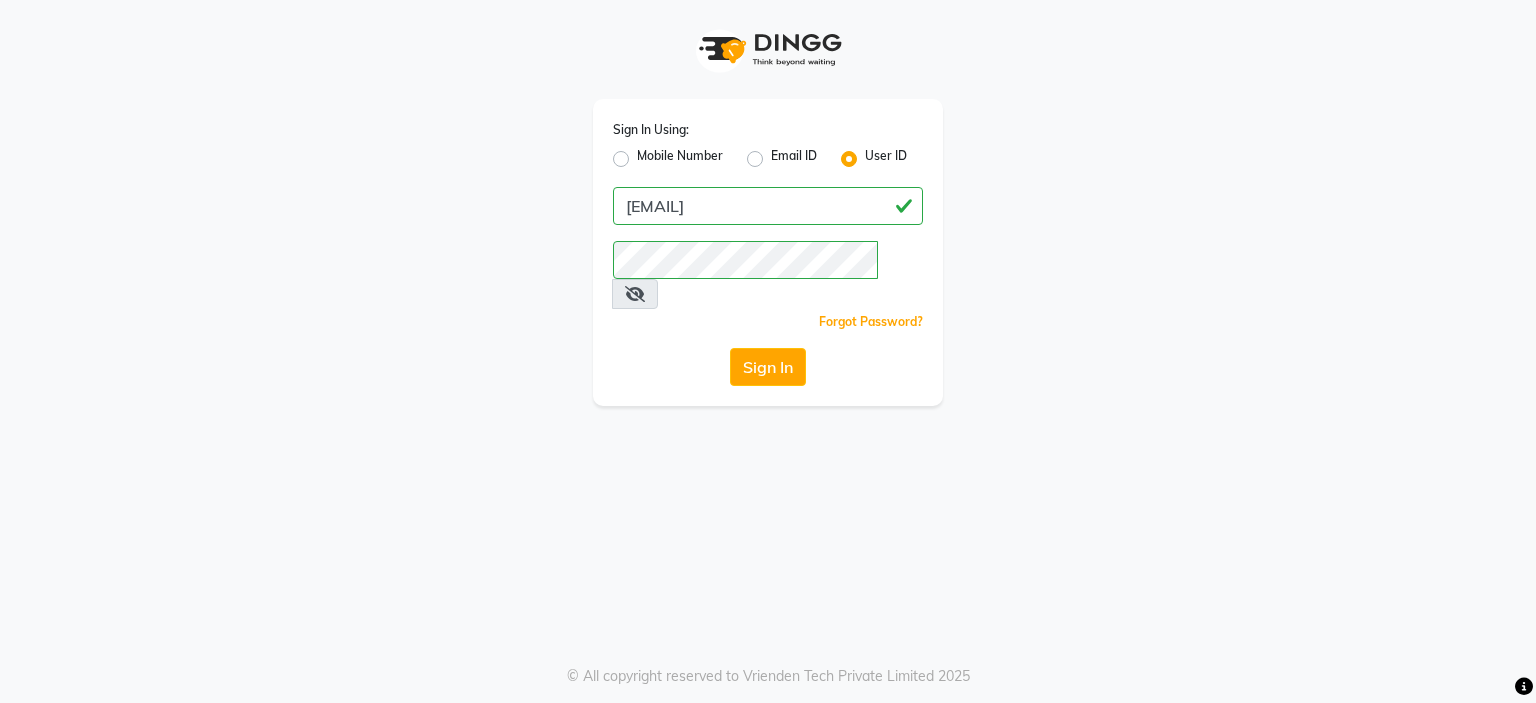 click at bounding box center [635, 294] 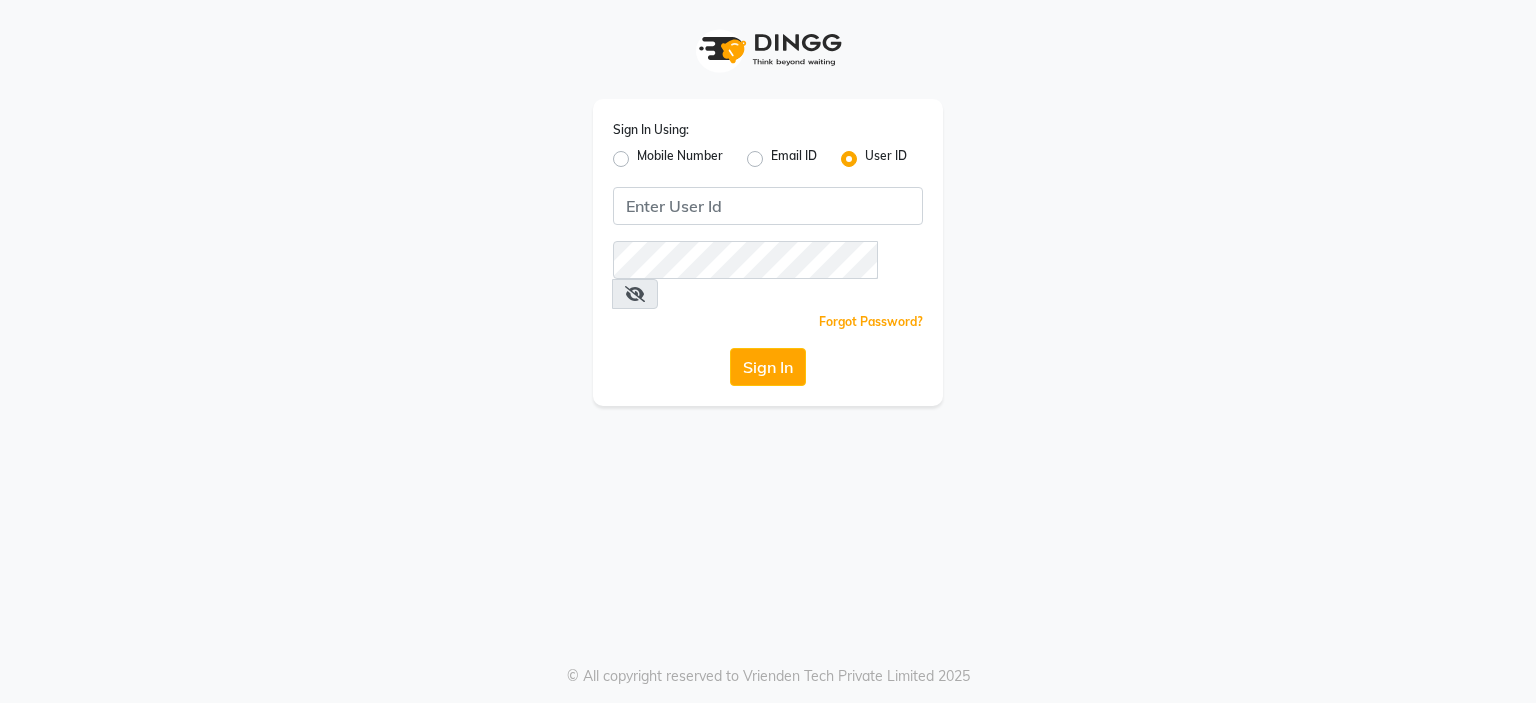 scroll, scrollTop: 0, scrollLeft: 0, axis: both 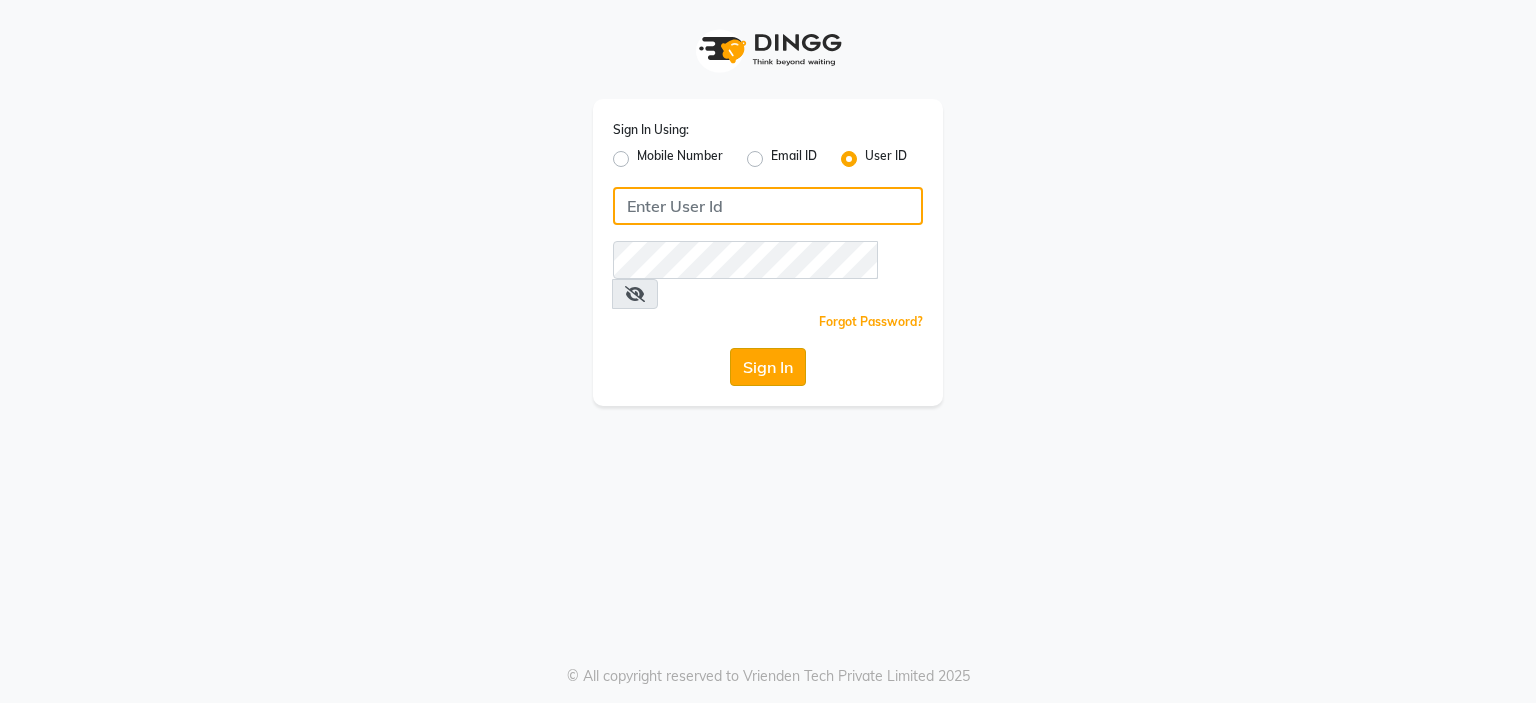 type on "[EMAIL]" 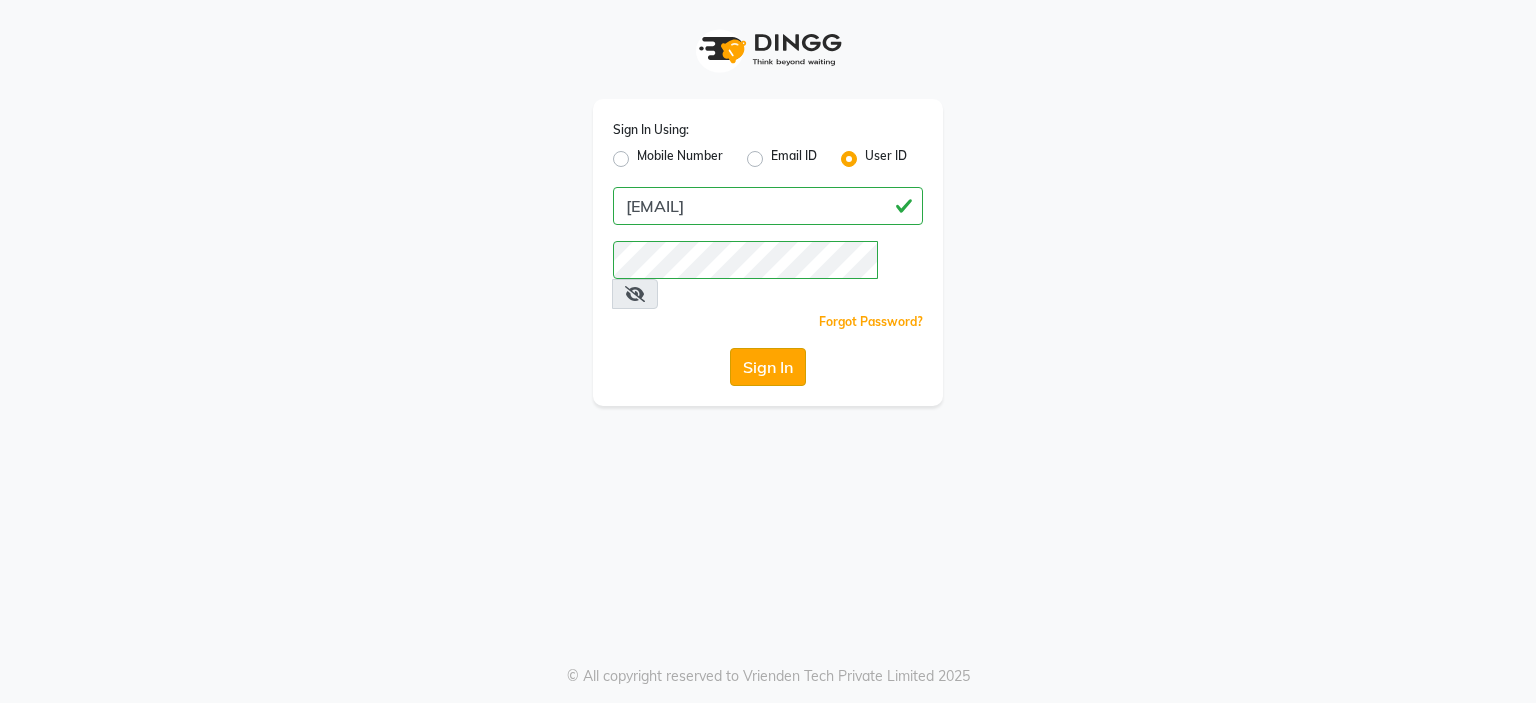 click on "Sign In" 